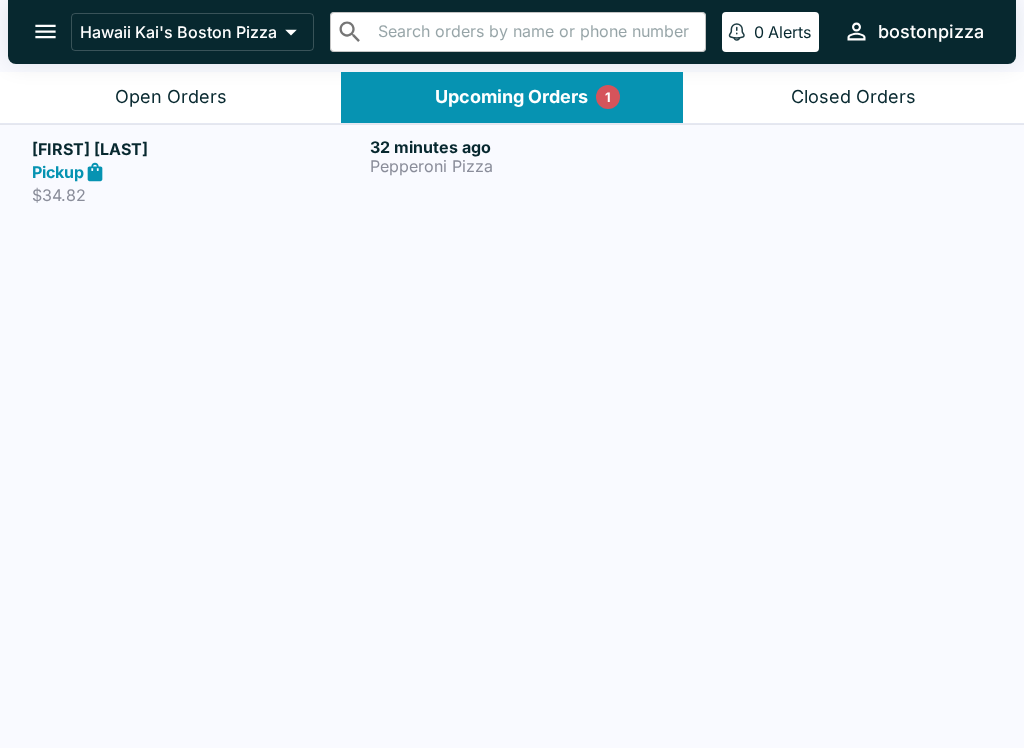 scroll, scrollTop: 0, scrollLeft: 0, axis: both 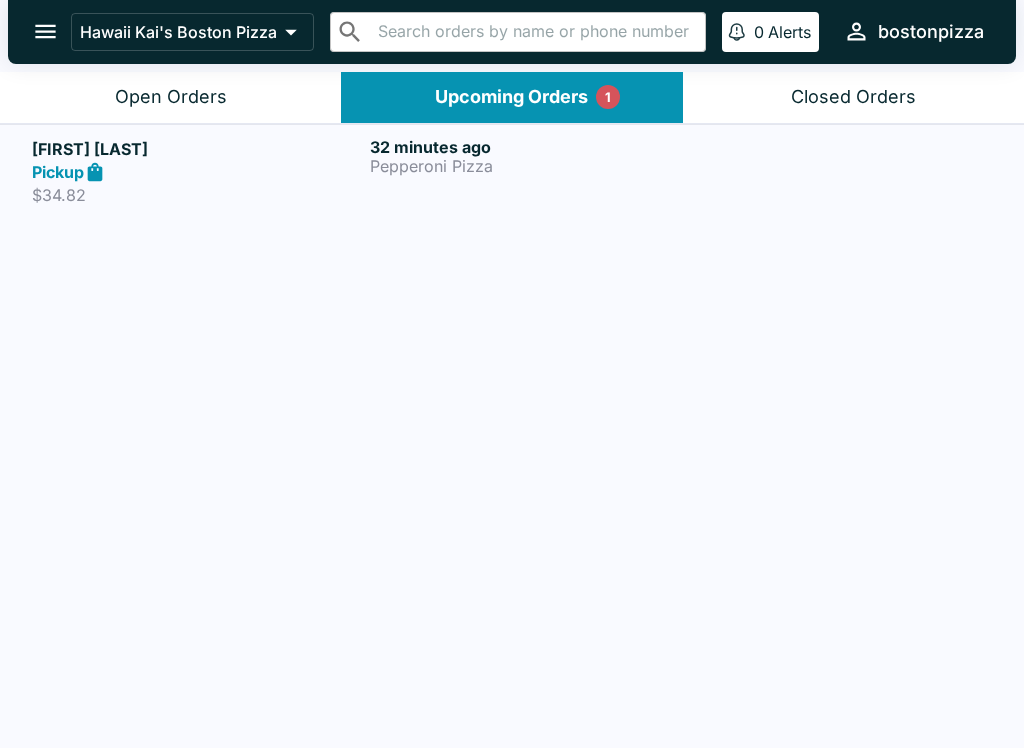 click on "[FIRST] [LAST]" at bounding box center [197, 149] 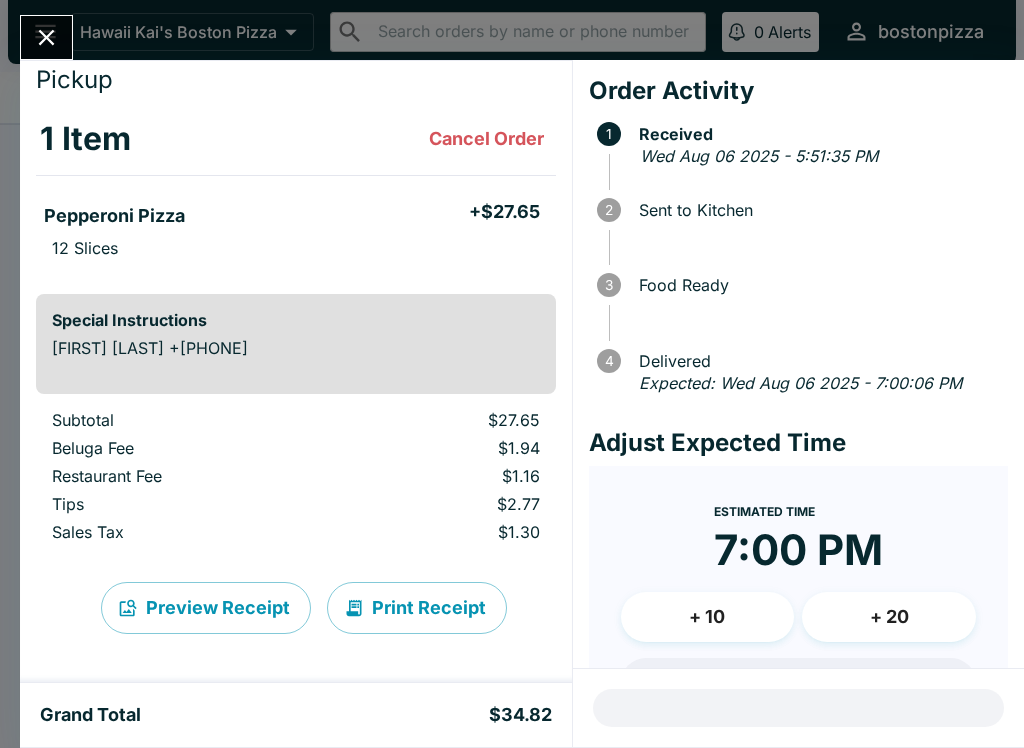 scroll, scrollTop: 58, scrollLeft: 0, axis: vertical 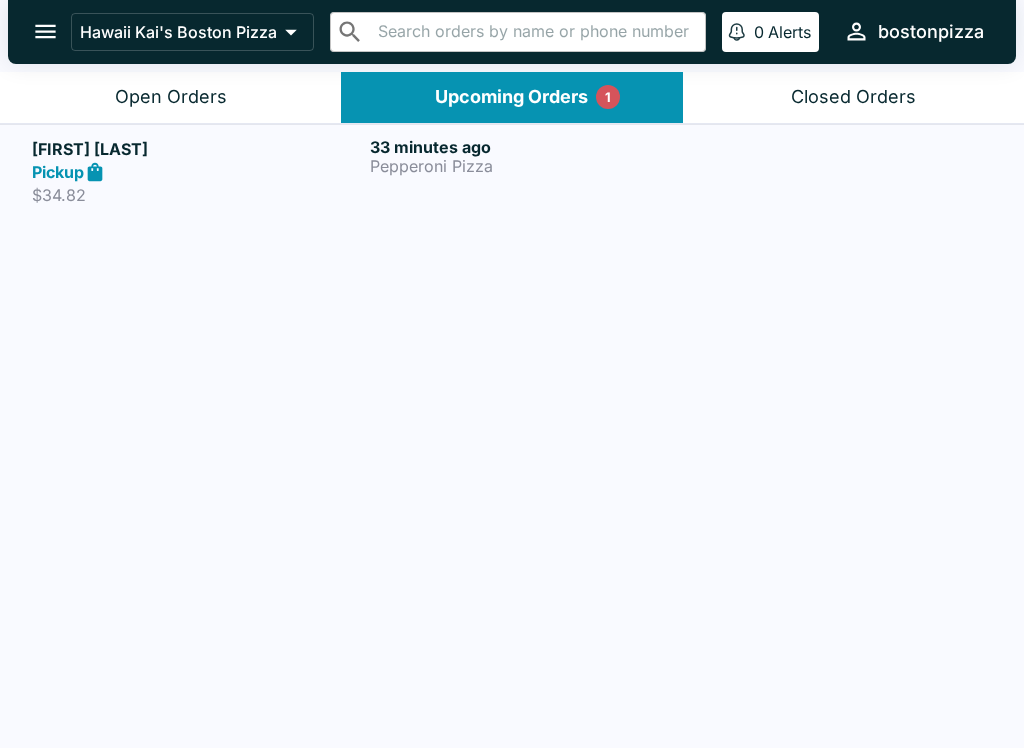 click on "33 minutes ago" at bounding box center [535, 147] 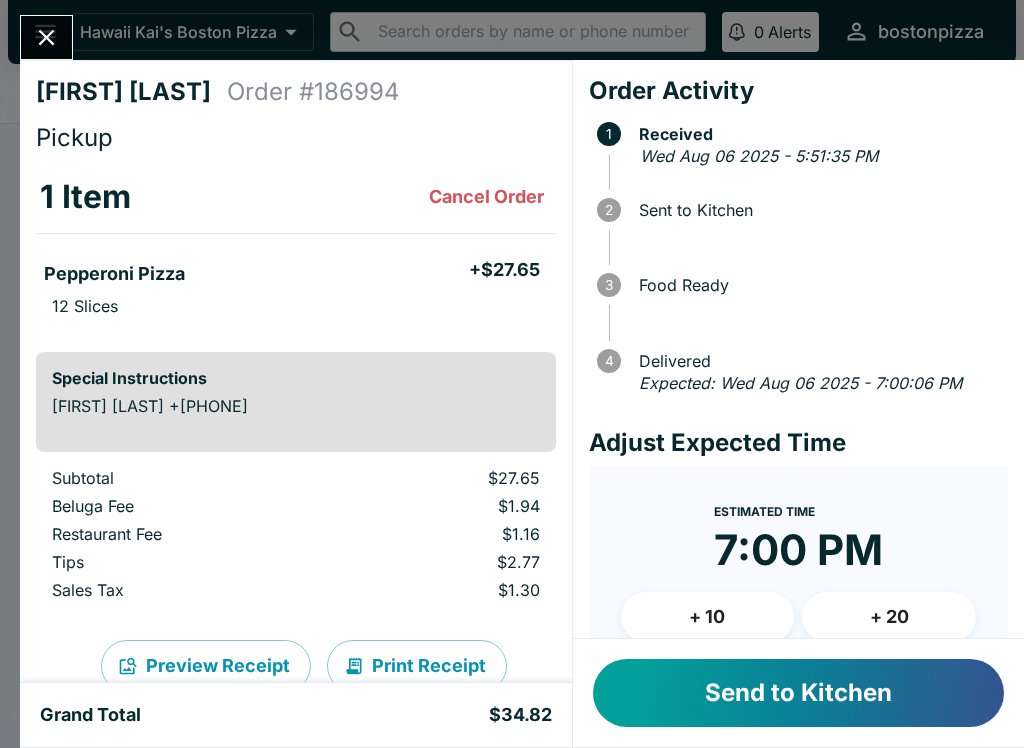 click on "Send to Kitchen" at bounding box center (798, 693) 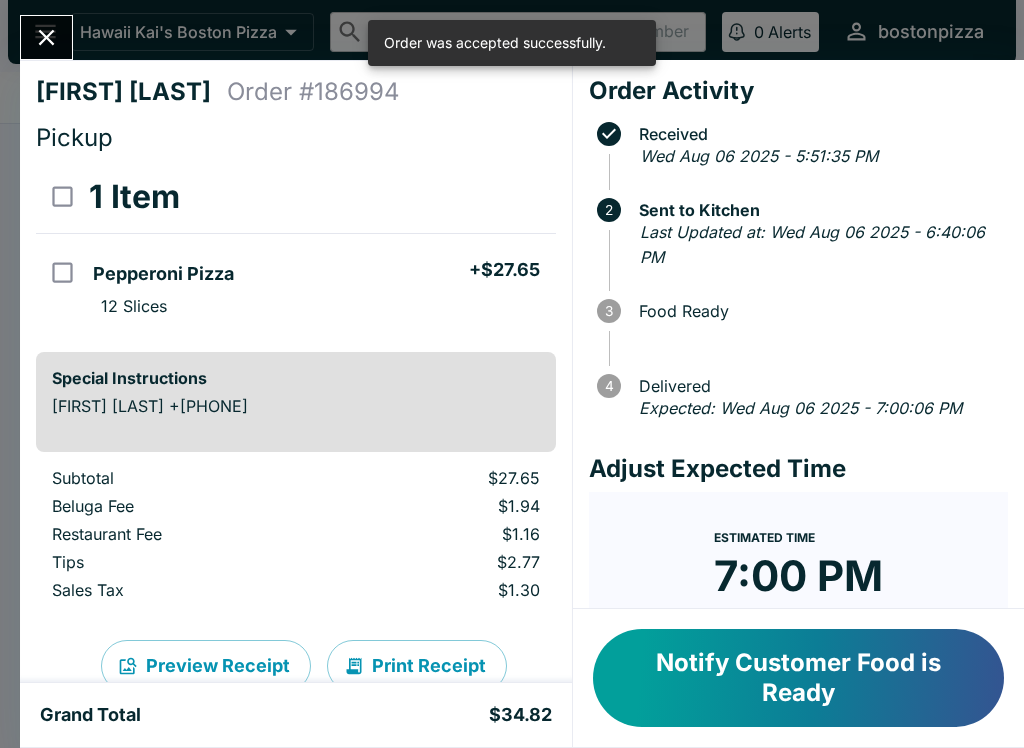 click 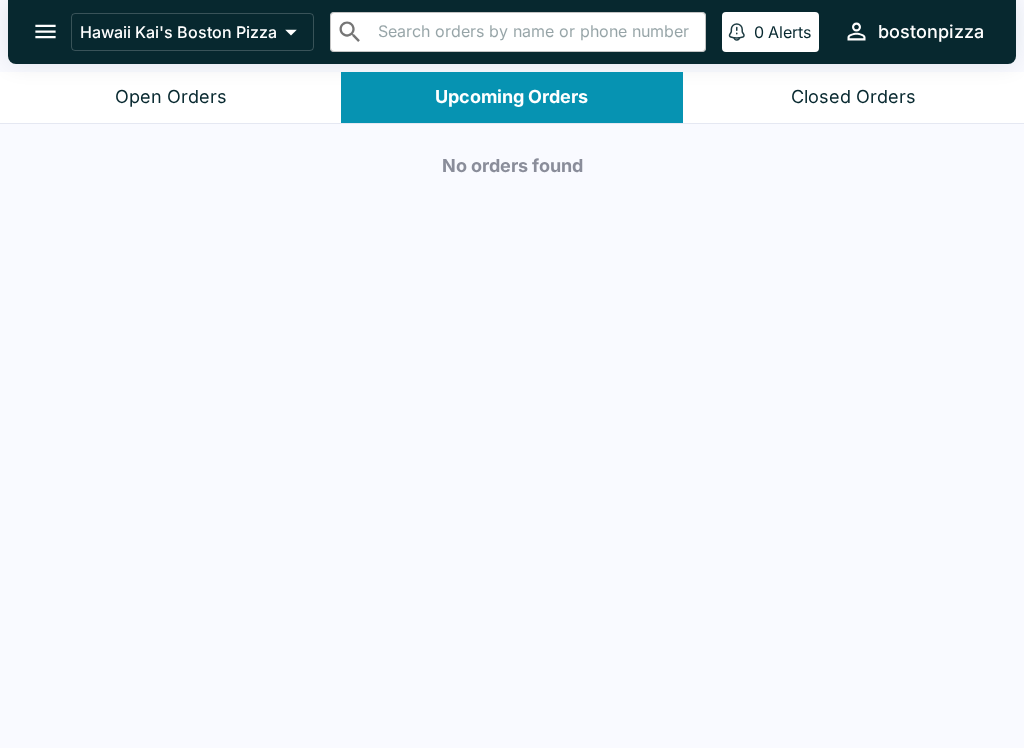 click on "Open Orders" at bounding box center [170, 97] 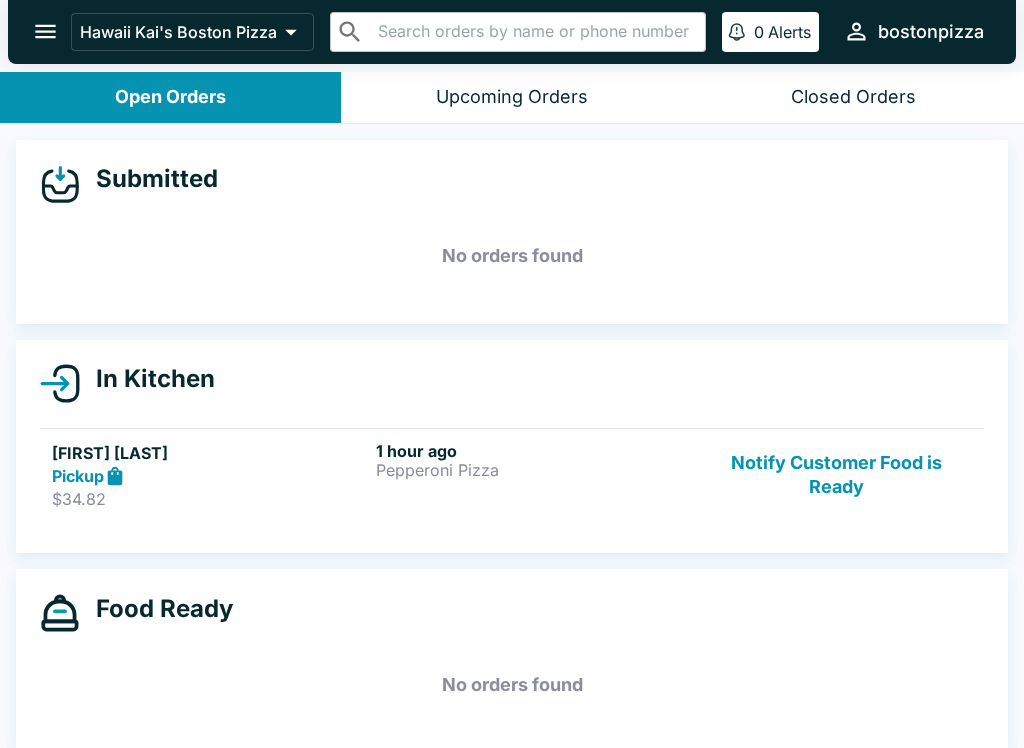 click on "Notify Customer Food is Ready" at bounding box center (836, 475) 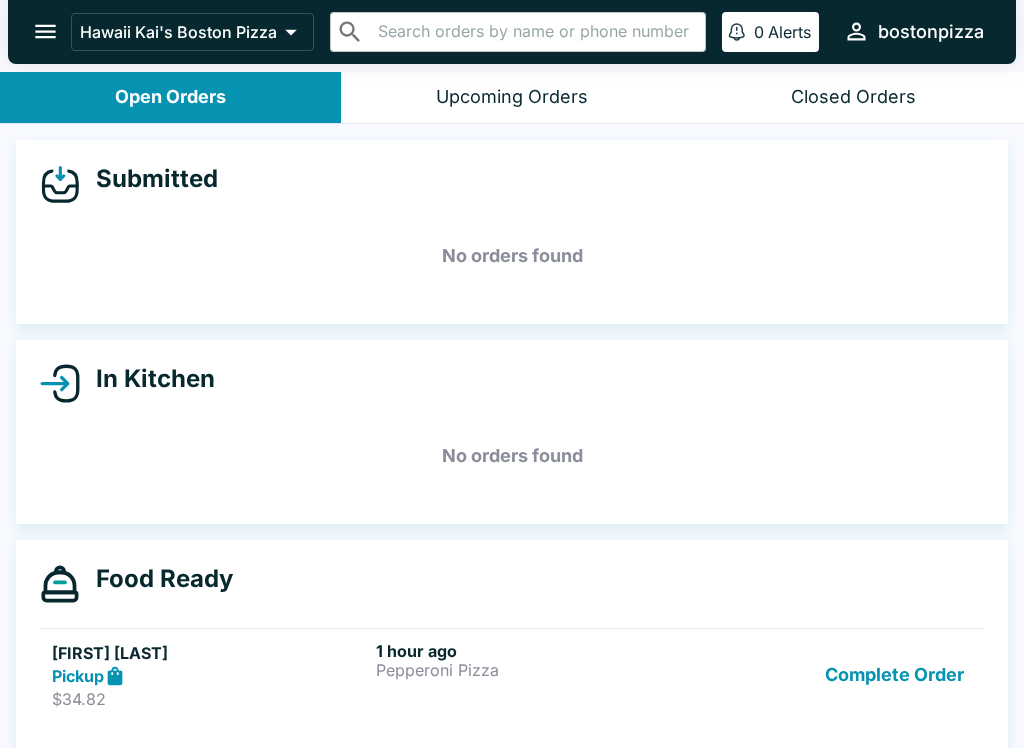click on "Complete Order" at bounding box center [894, 675] 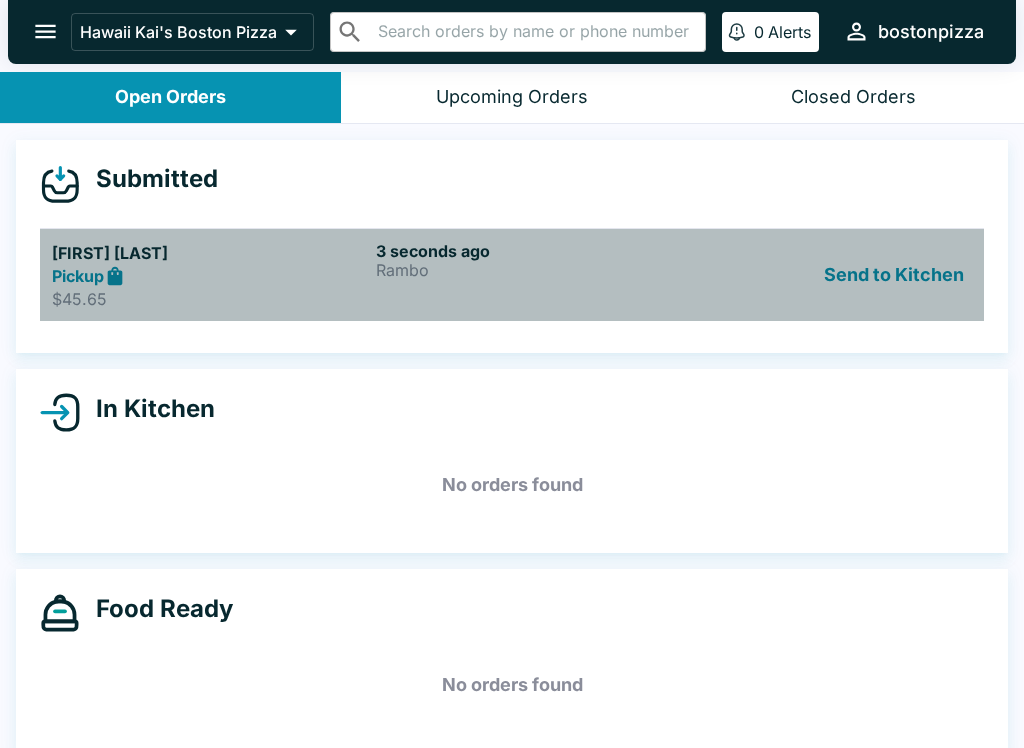click on "Rambo" at bounding box center (534, 270) 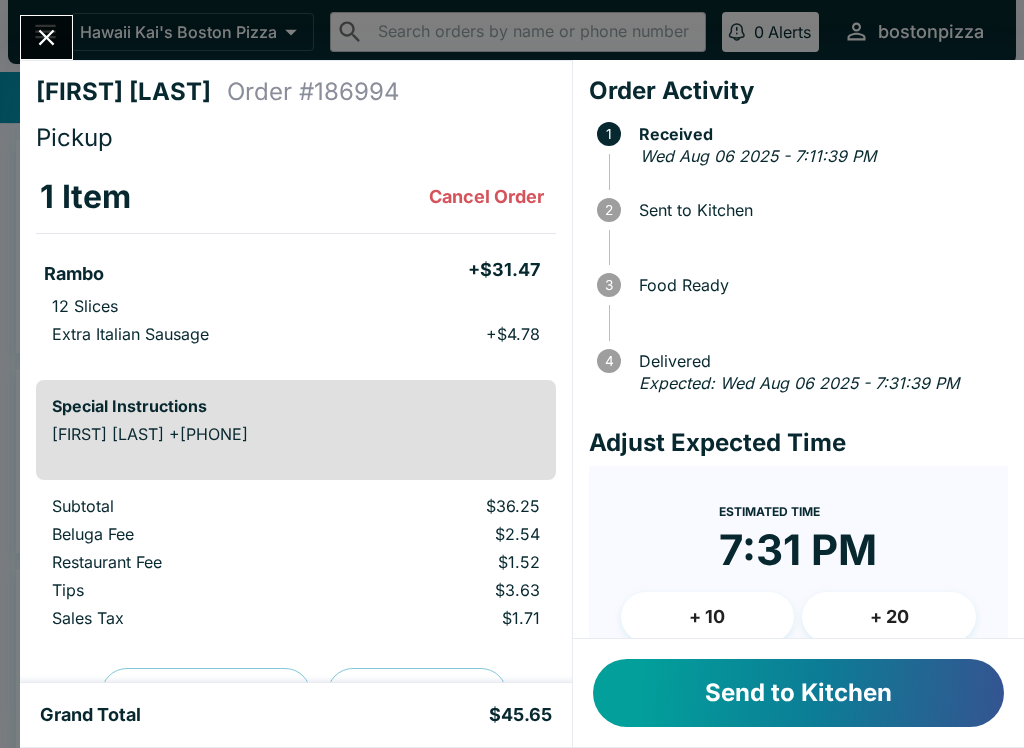 scroll, scrollTop: 12, scrollLeft: 0, axis: vertical 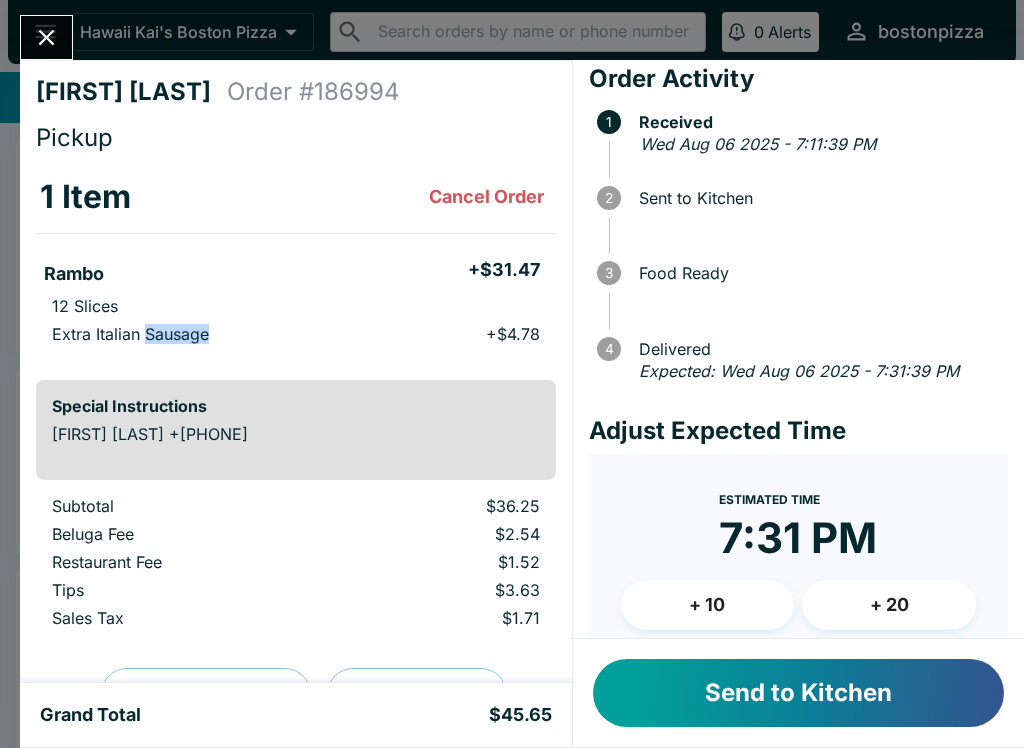 click on "Extra Italian Sausage + $4.78" at bounding box center [296, 334] 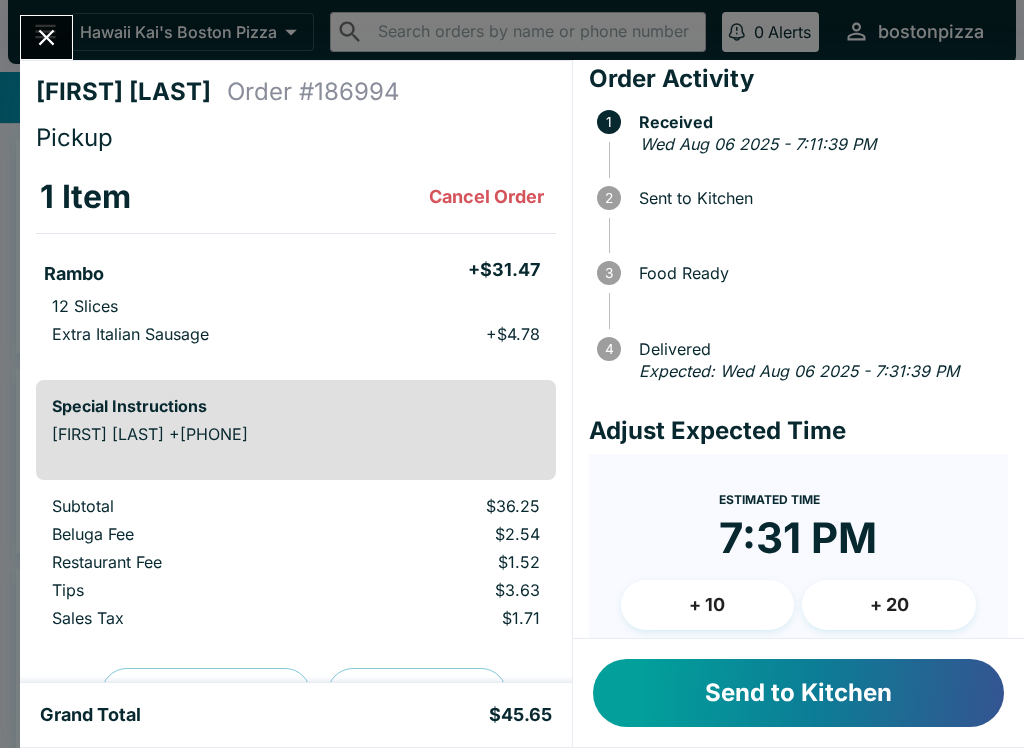 click on "+ 10" at bounding box center [708, 605] 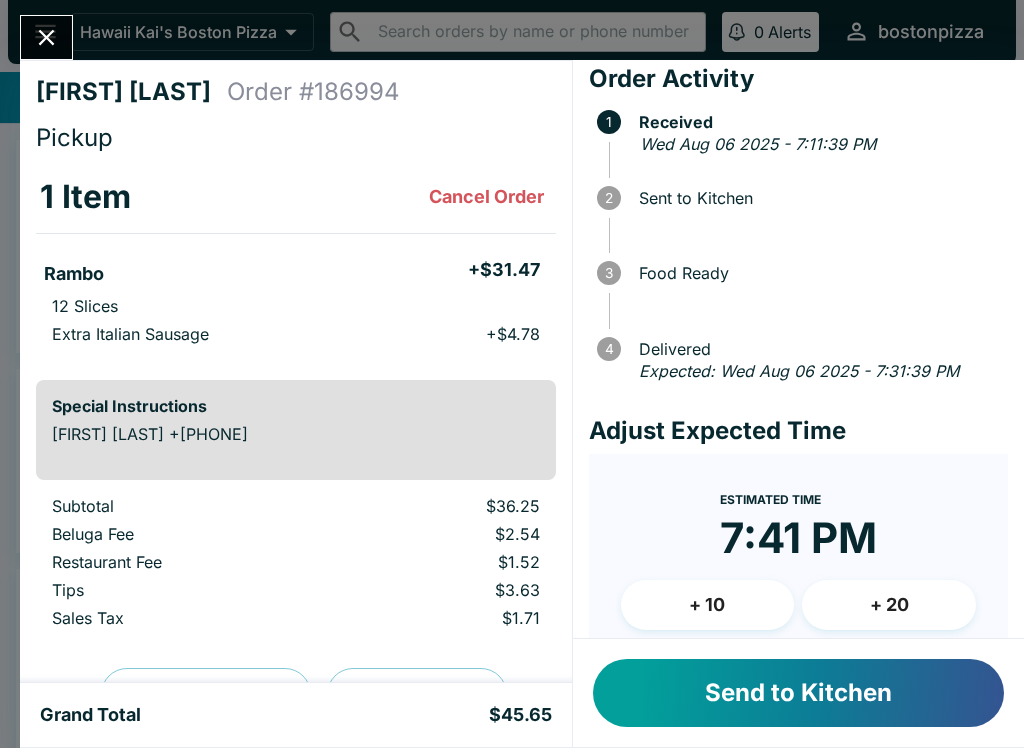 click on "Send to Kitchen" at bounding box center [798, 693] 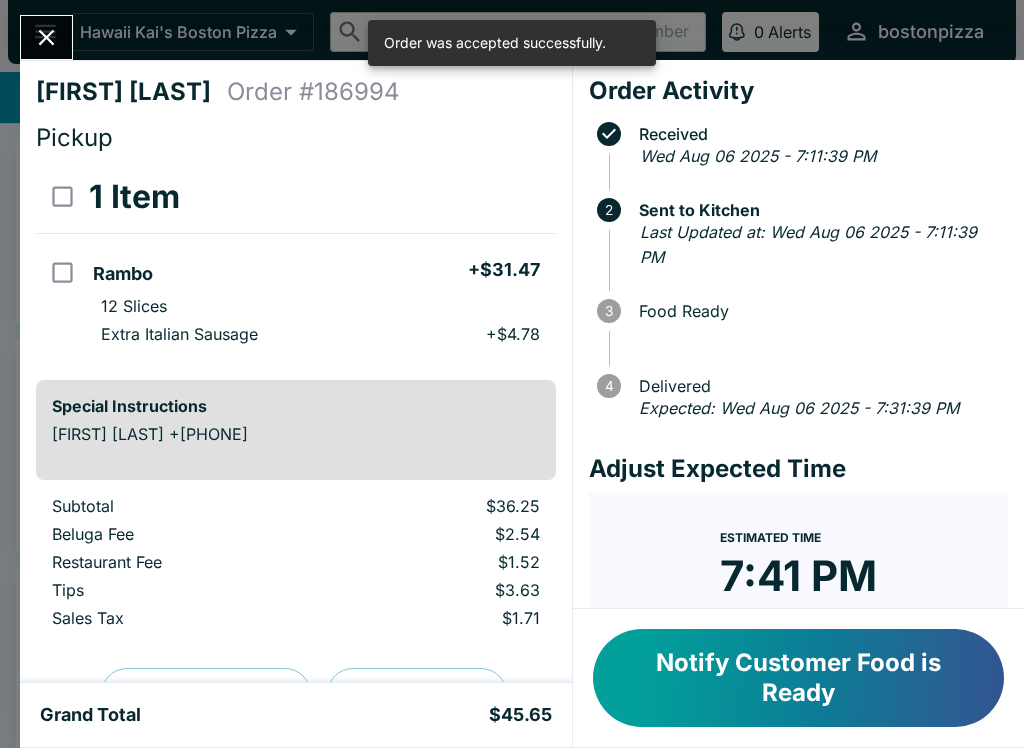 scroll, scrollTop: 0, scrollLeft: 0, axis: both 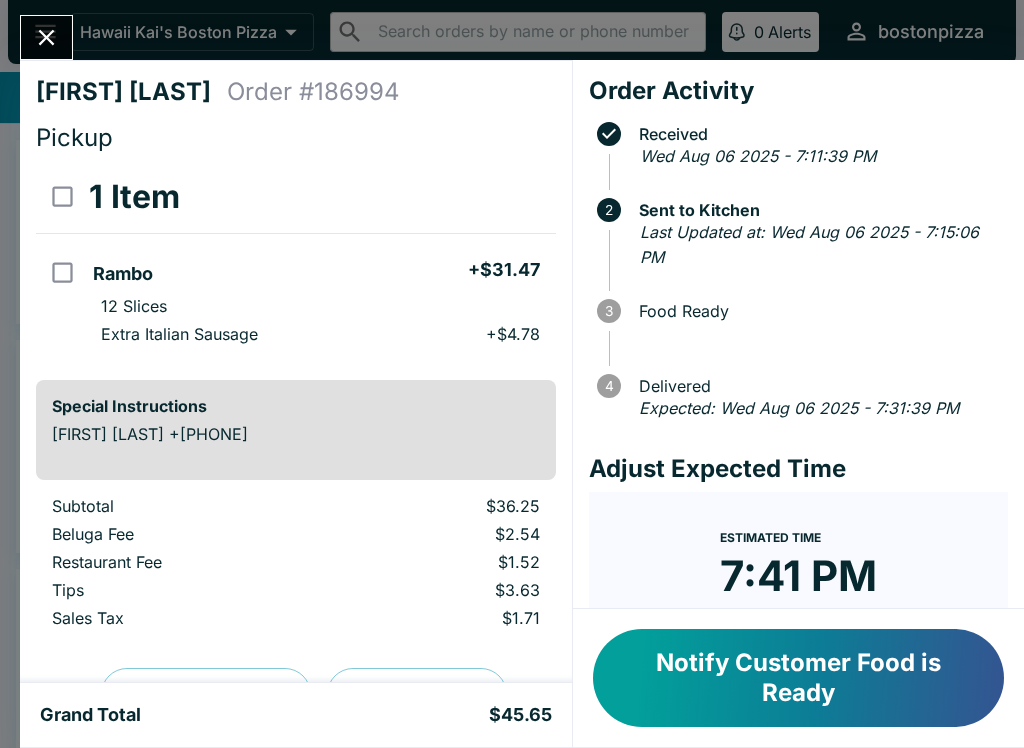 click 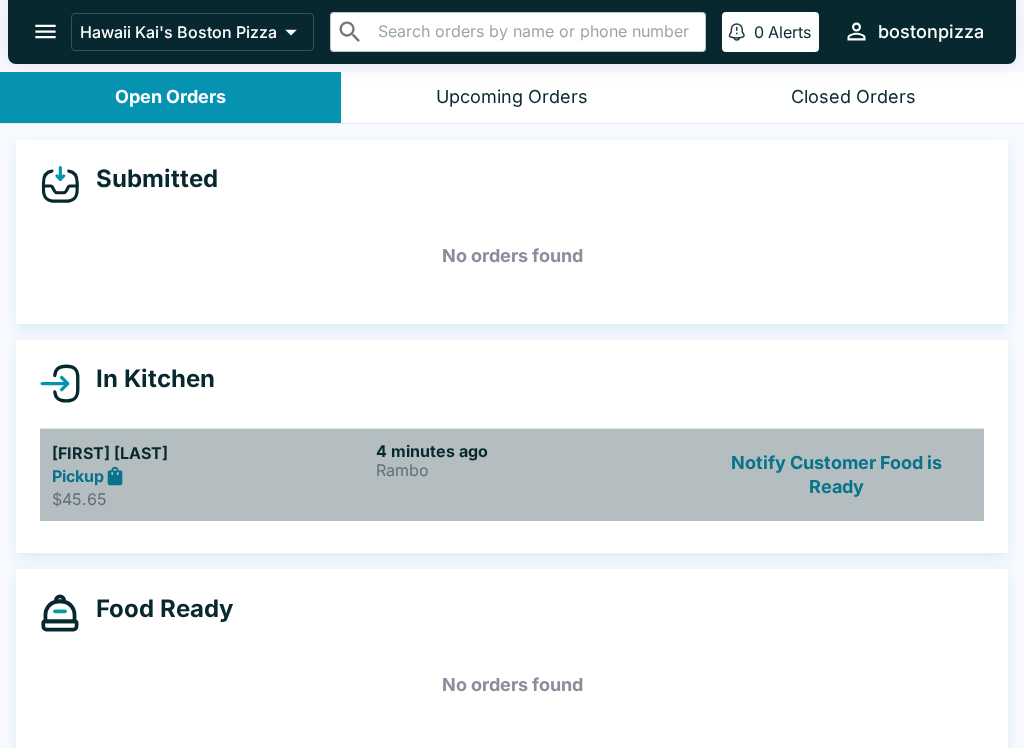 click on "[FIRST] [LAST]" at bounding box center (210, 453) 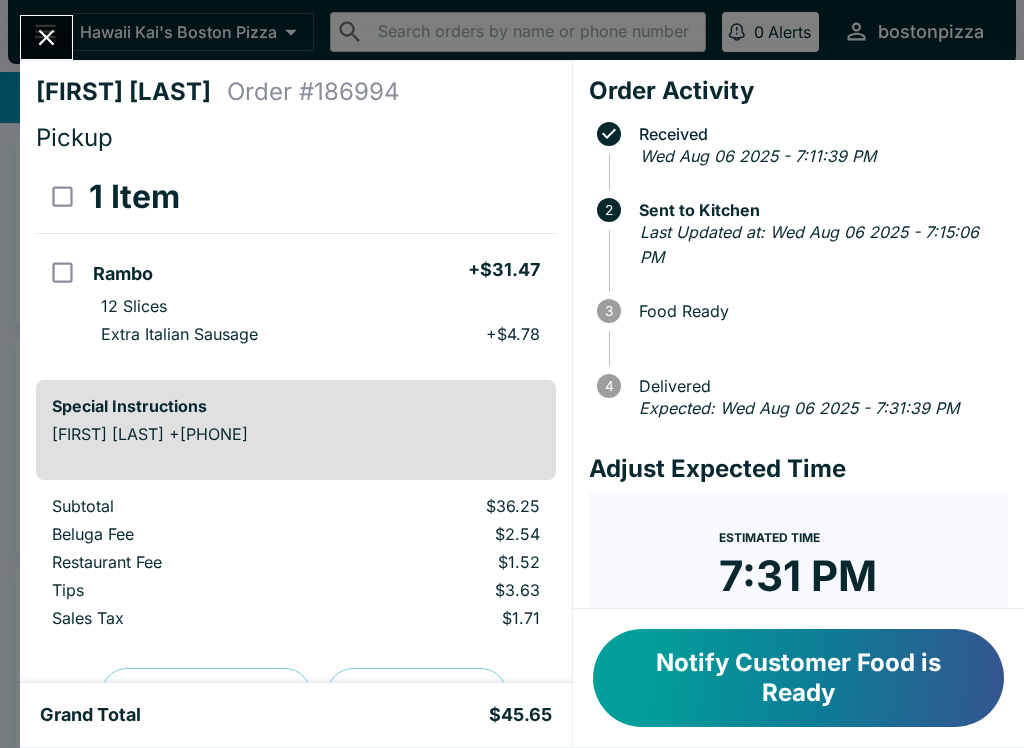scroll, scrollTop: 0, scrollLeft: 0, axis: both 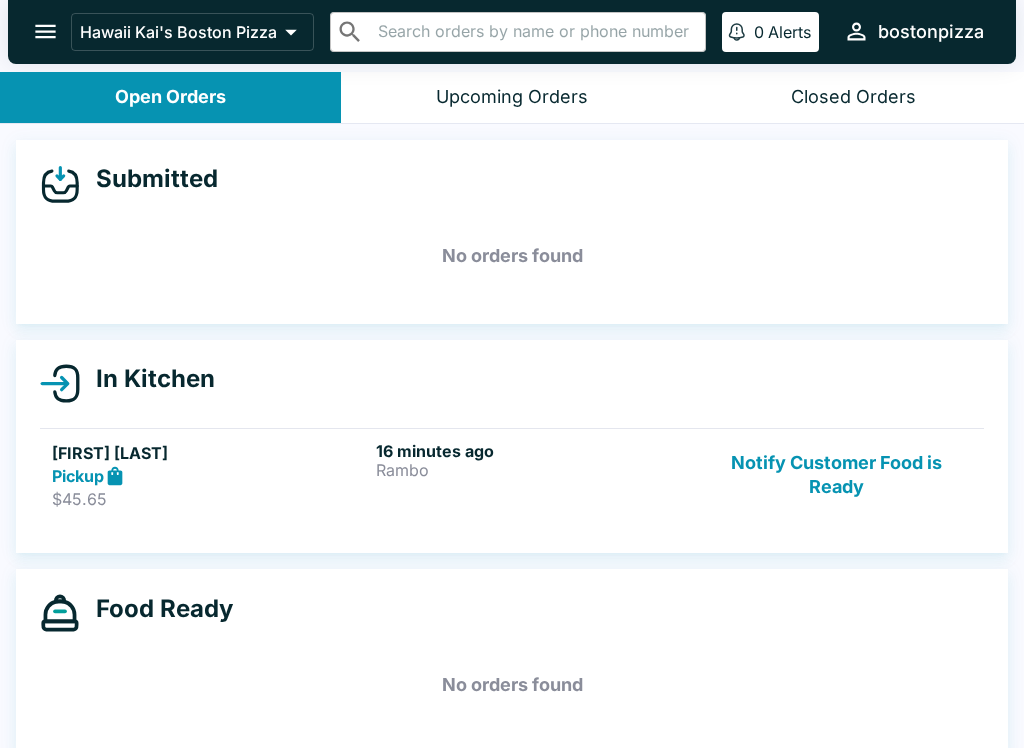 click on "Pickup" at bounding box center (78, 476) 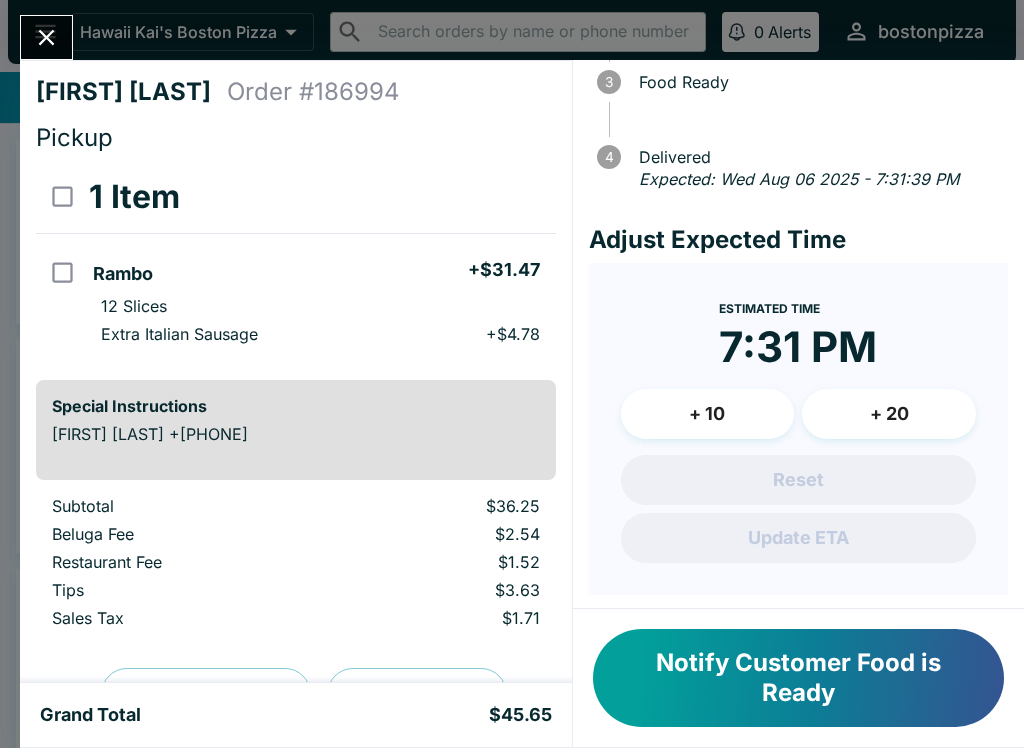 scroll, scrollTop: 228, scrollLeft: 0, axis: vertical 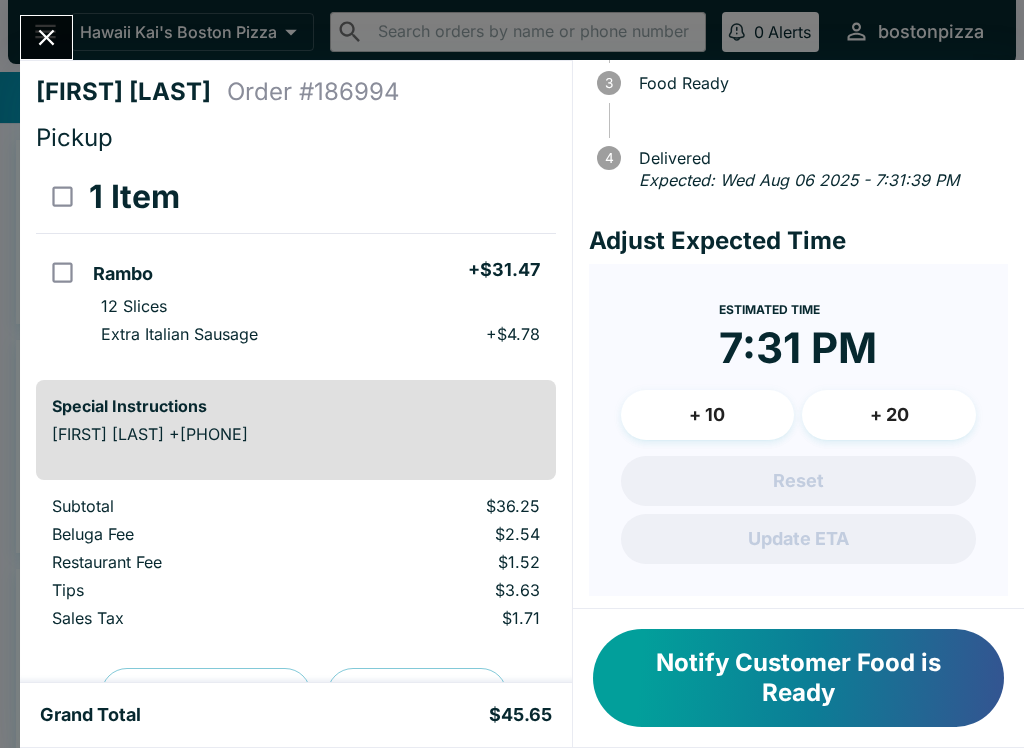 click on "Notify Customer Food is Ready" at bounding box center (798, 678) 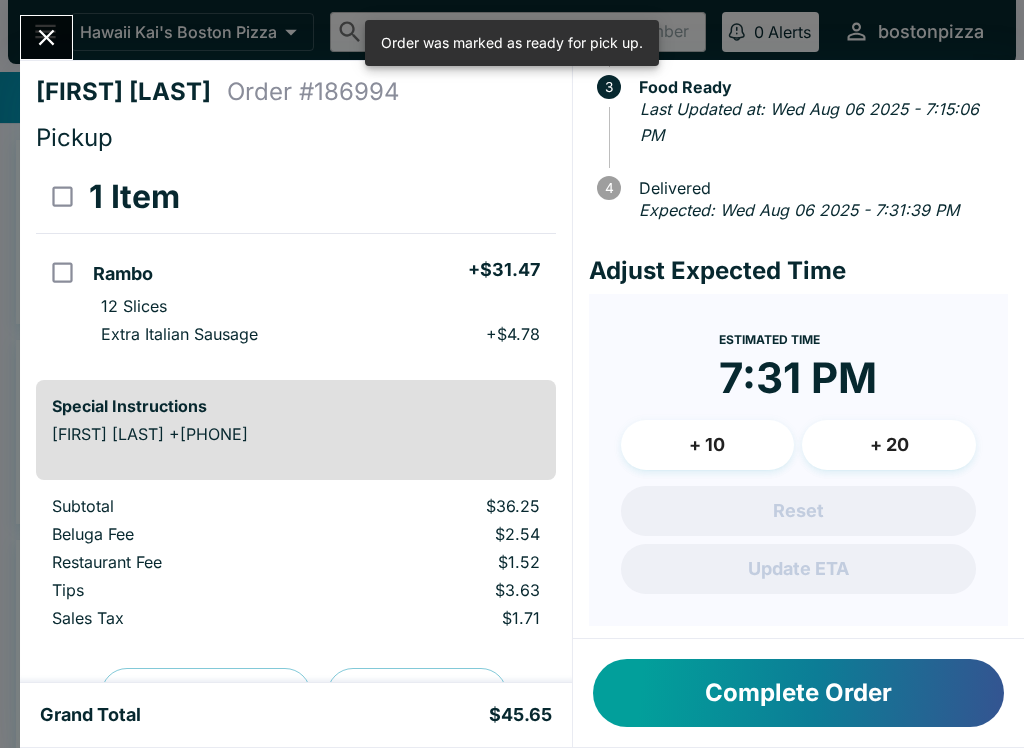 click on "Complete Order" at bounding box center (798, 693) 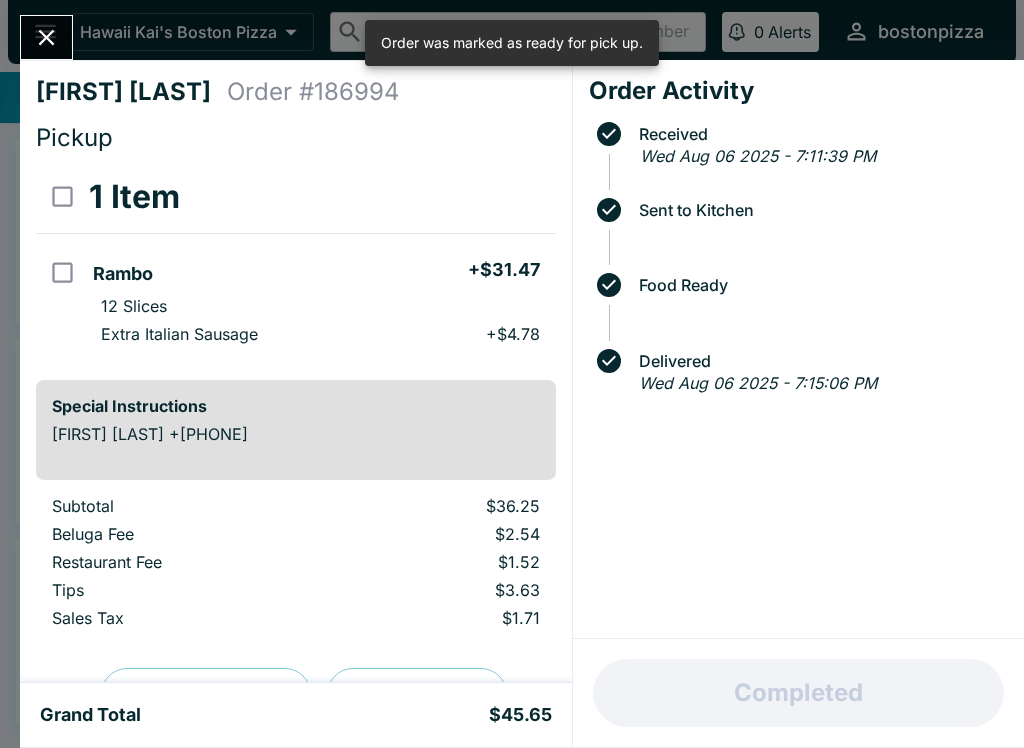 scroll, scrollTop: 0, scrollLeft: 0, axis: both 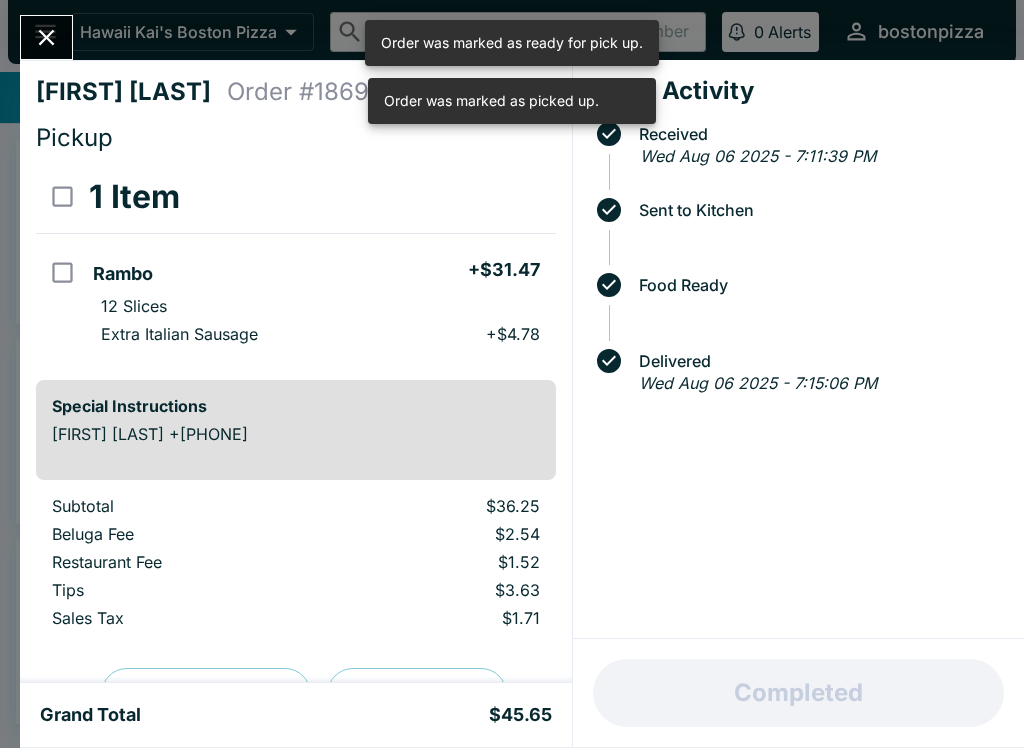 click 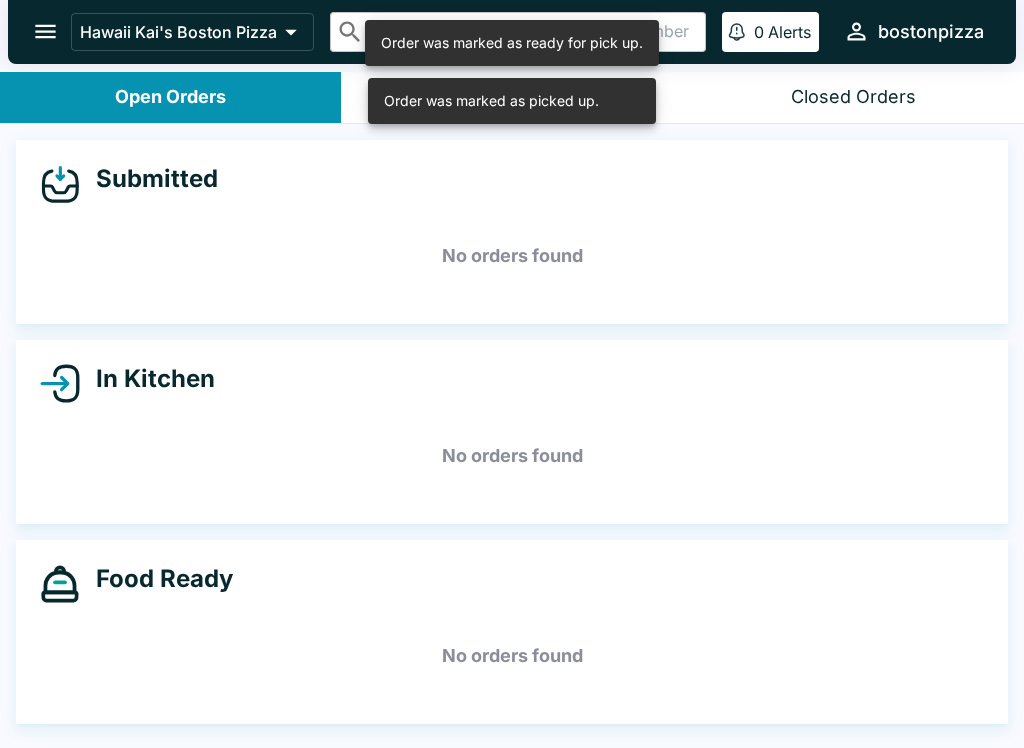click on "Closed Orders" at bounding box center (853, 97) 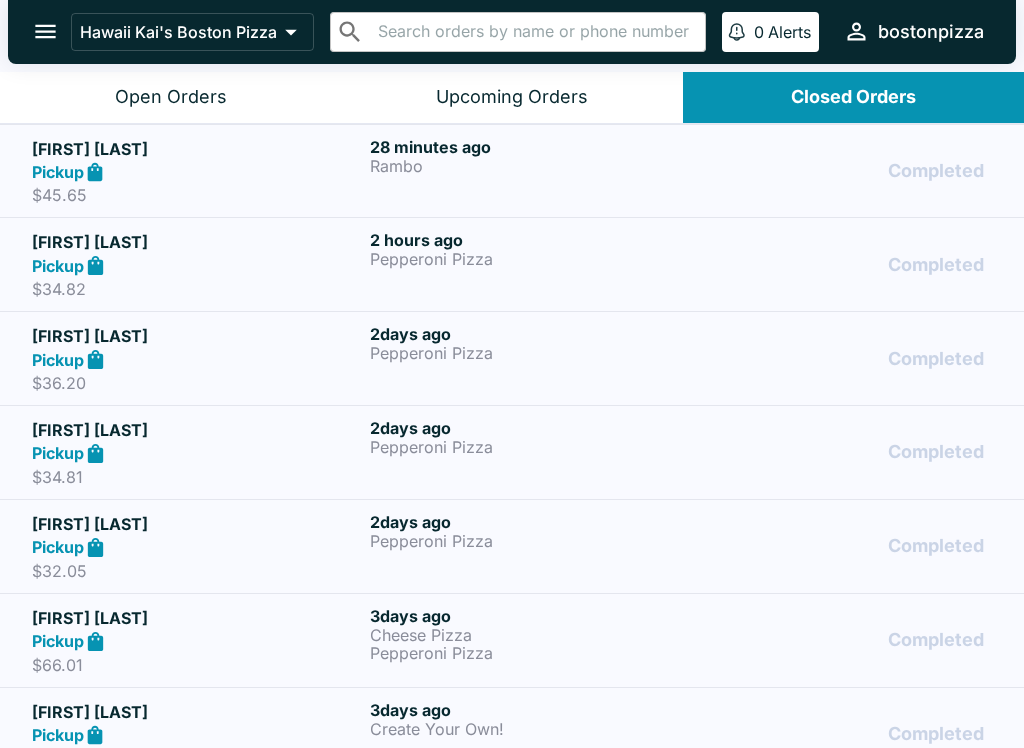 click on "Pickup" at bounding box center (58, 266) 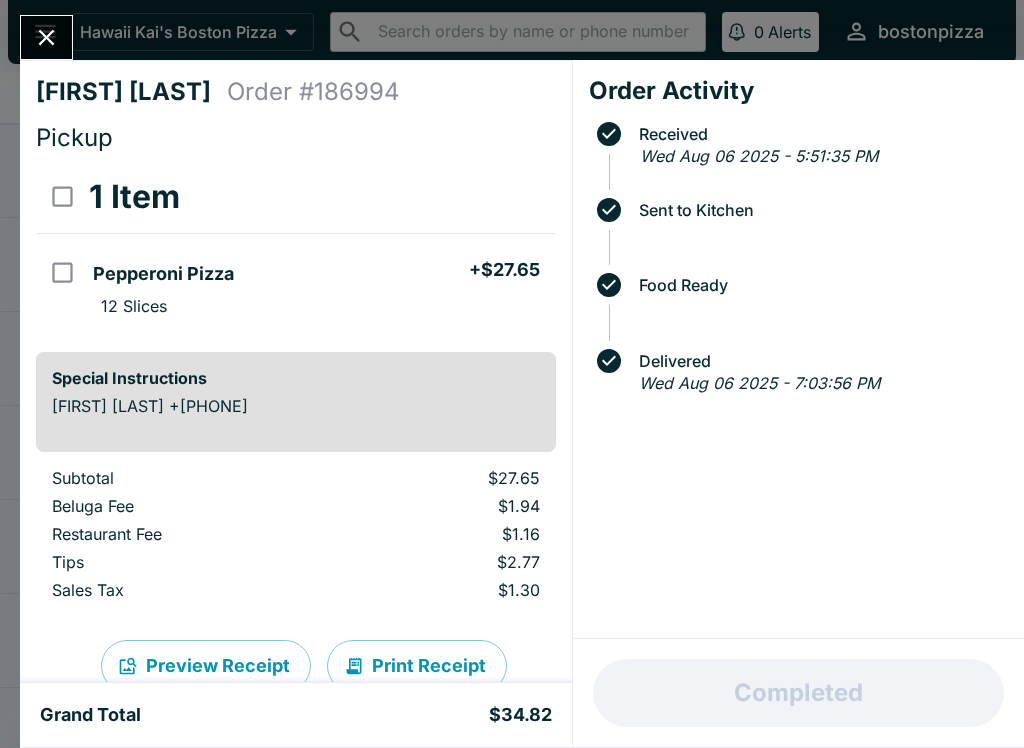 click 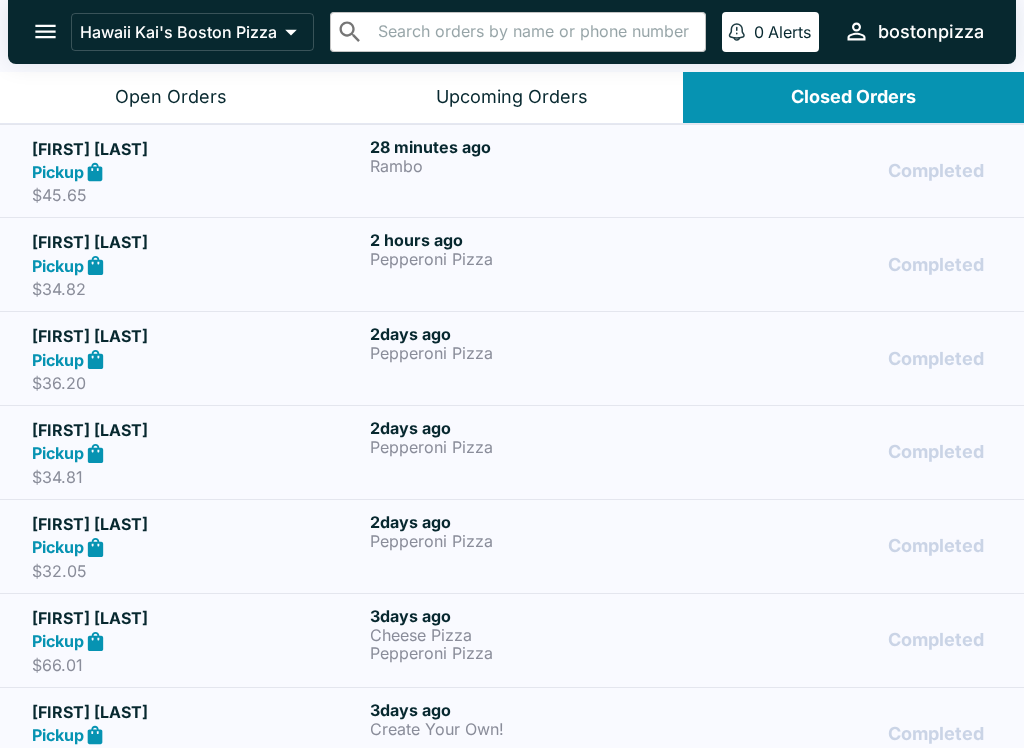 click on "Pickup" at bounding box center (197, 172) 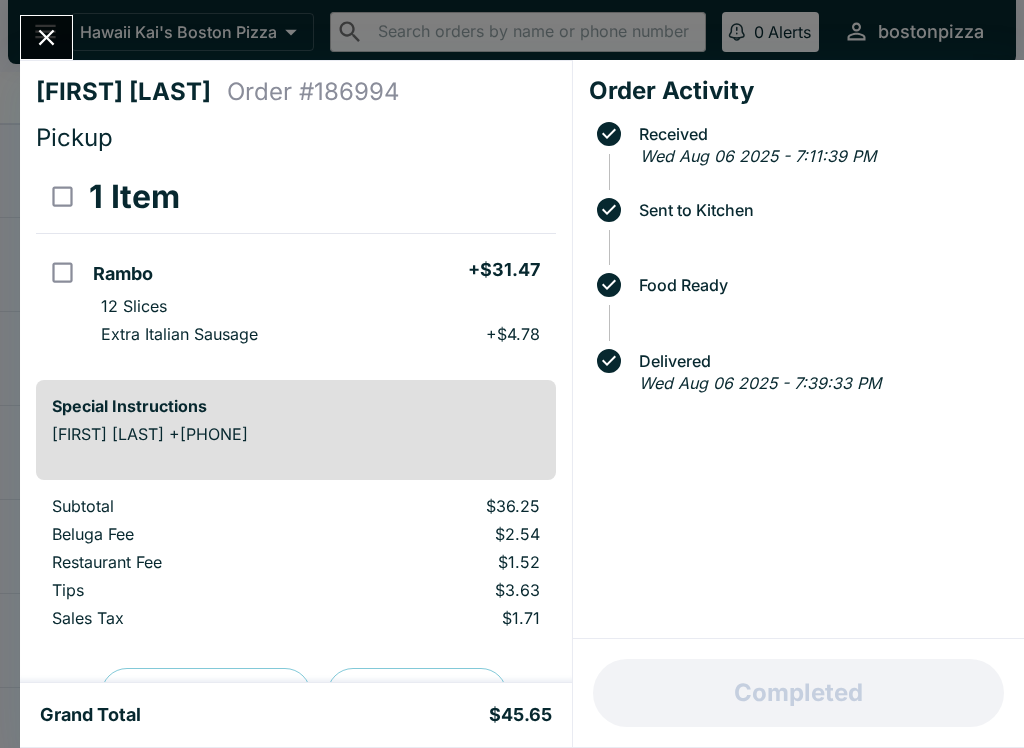 click 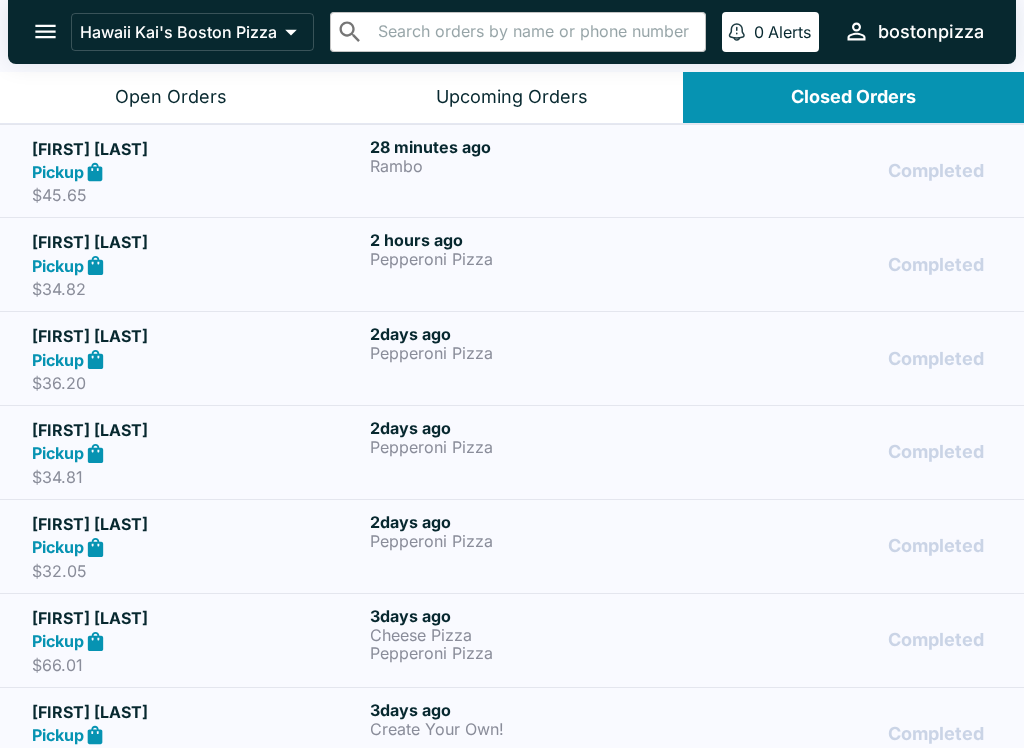 click on "[FIRST] [LAST]" at bounding box center (197, 242) 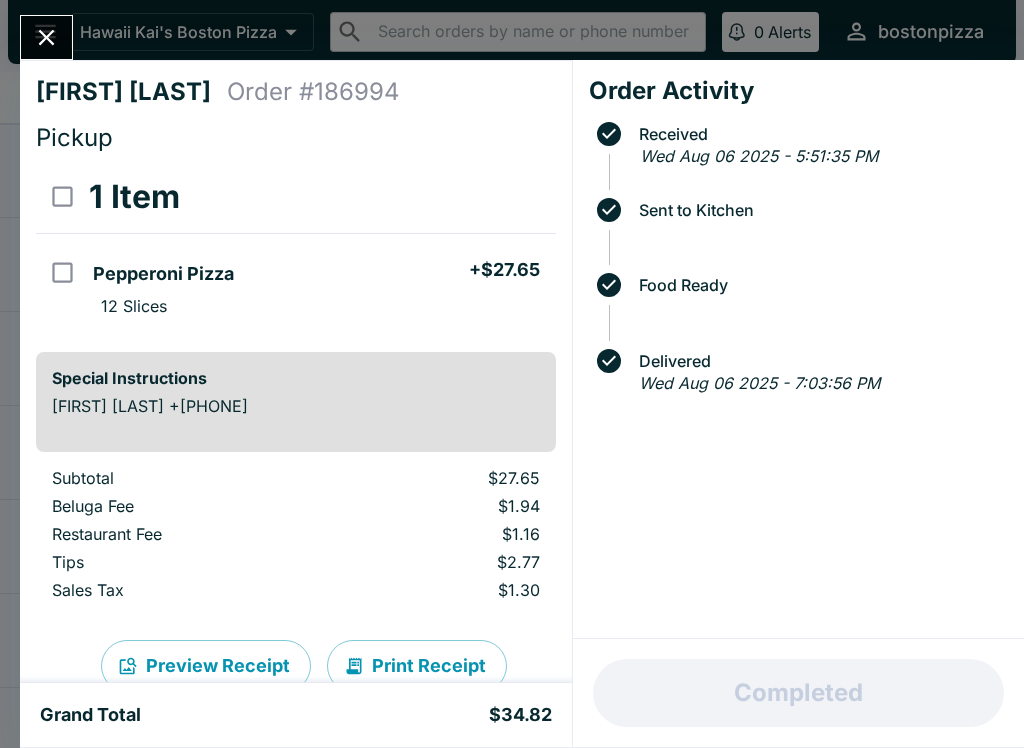 click 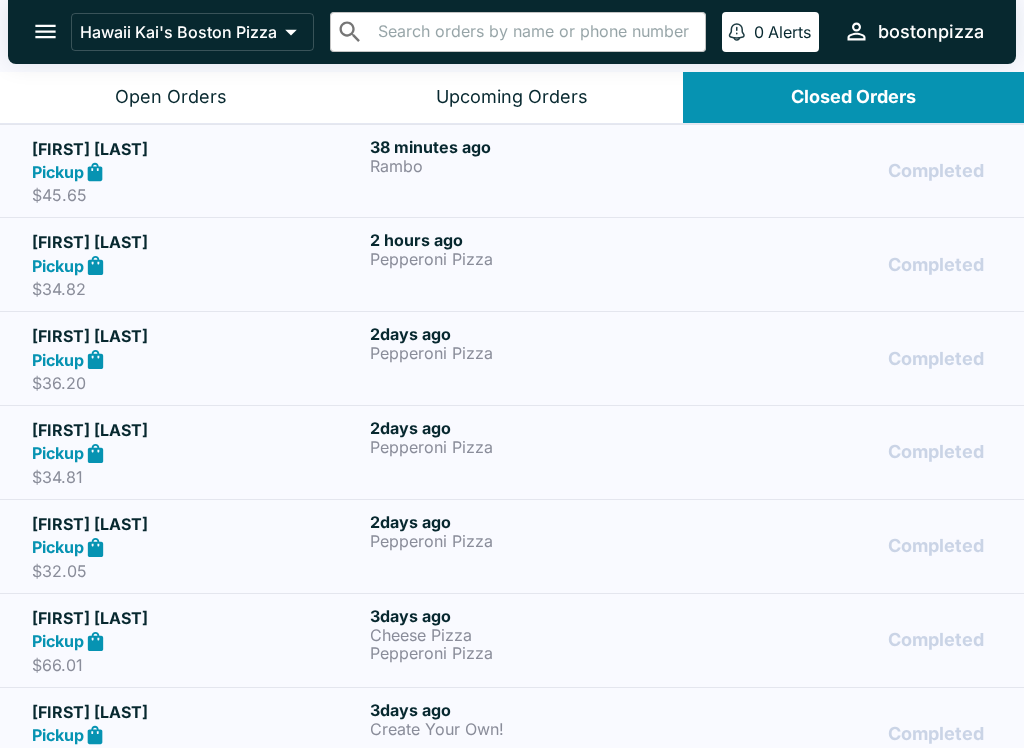 click 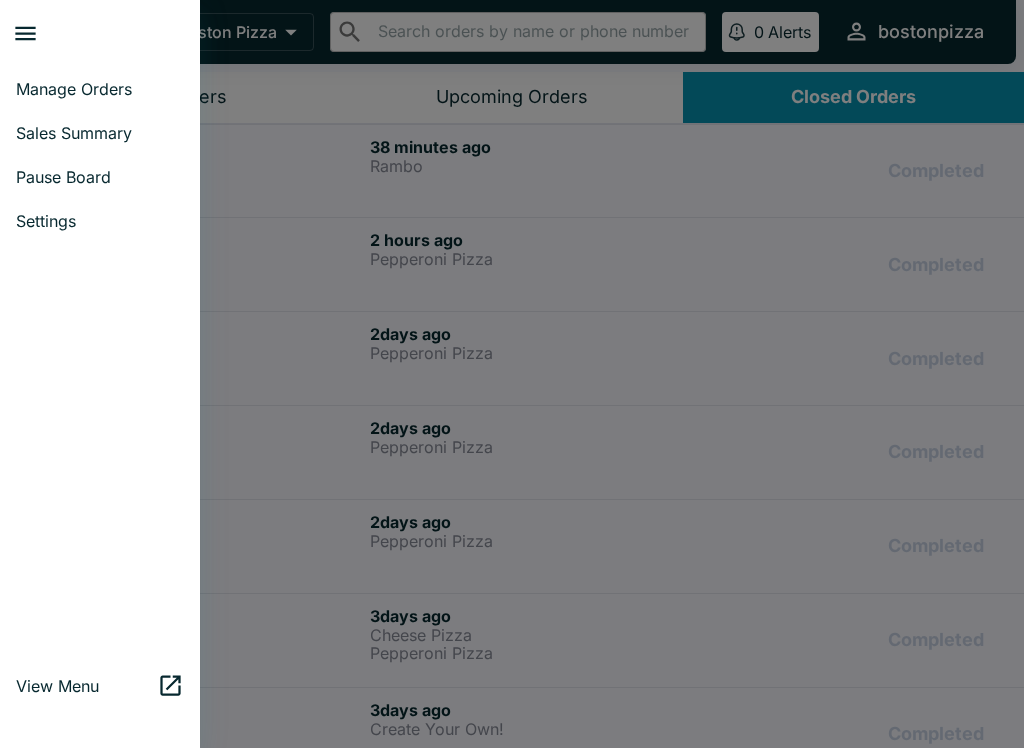 click on "Sales Summary" at bounding box center (100, 133) 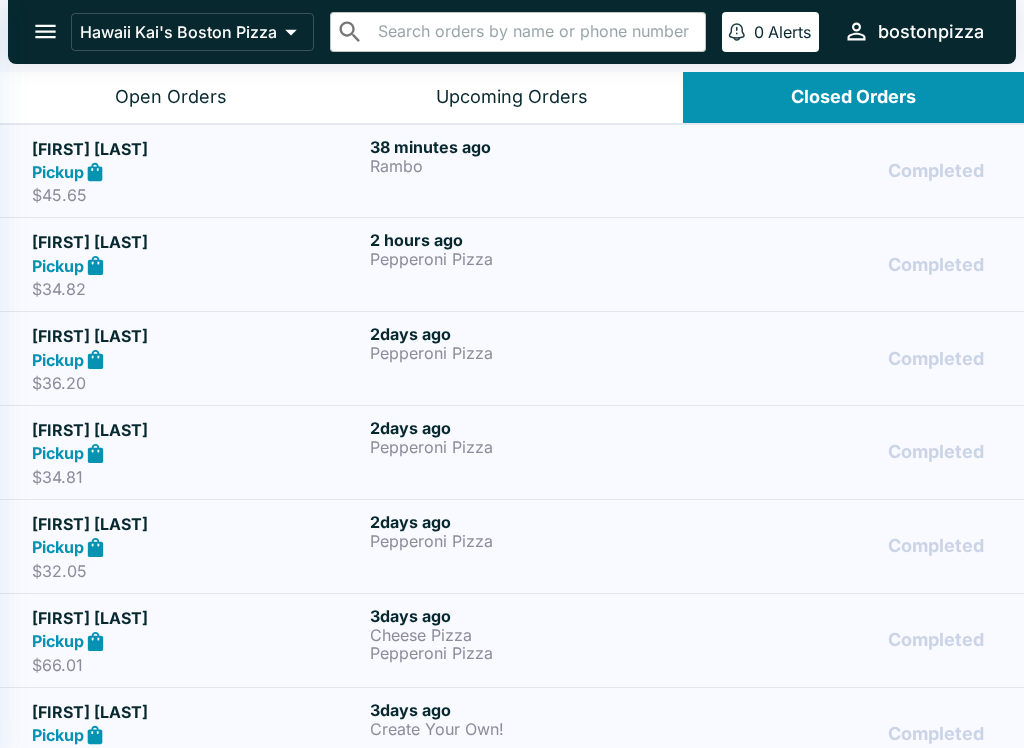 select on "03:00" 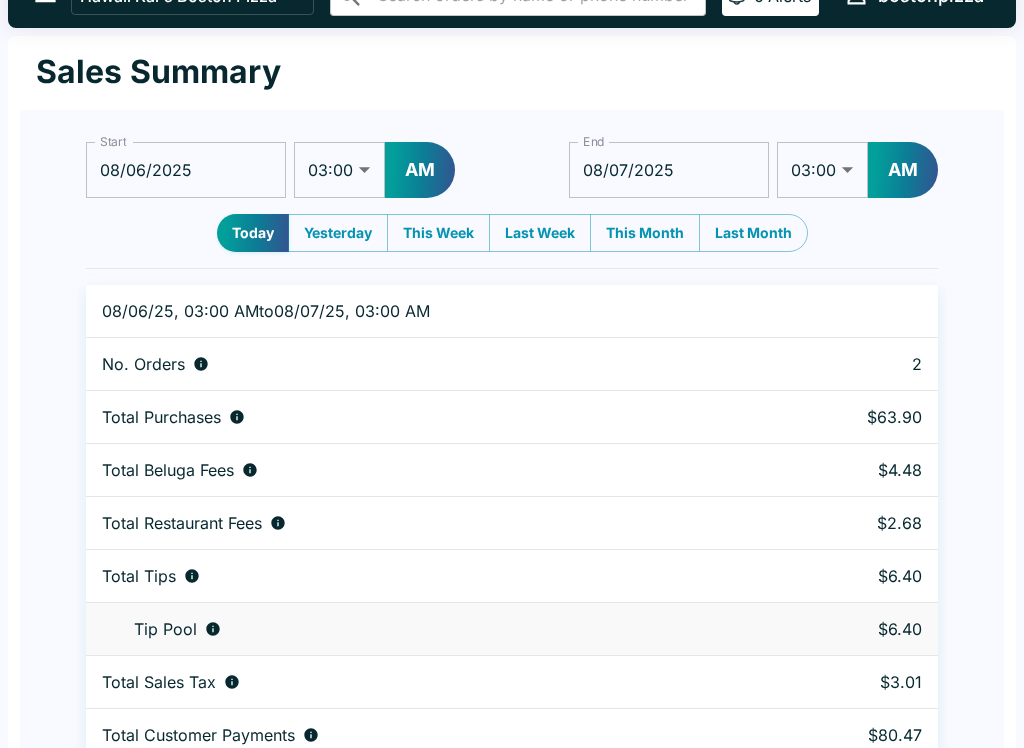 scroll, scrollTop: 61, scrollLeft: 0, axis: vertical 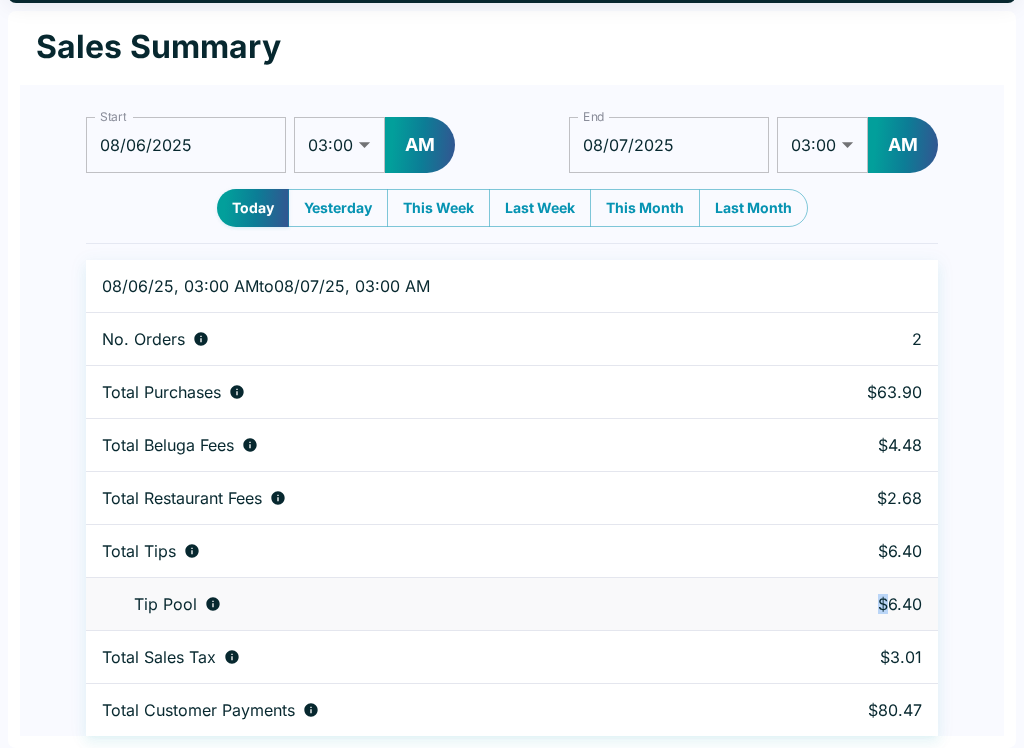 click on "Start 08/06/2025 Start 01:00 01:30 02:00 02:30 03:00 03:30 04:00 04:30 05:00 05:30 06:00 06:30 07:00 07:30 08:00 08:30 09:00 09:30 10:00 10:30 11:00 11:30 12:00 12:30 ​ AM End 08/07/2025 End 01:00 01:30 02:00 02:30 03:00 03:30 04:00 04:30 05:00 05:30 06:00 06:30 07:00 07:30 08:00 08:30 09:00 09:30 10:00 10:30 11:00 11:30 12:00 12:30 ​ AM Today Yesterday This Week Last Week This Month Last Month 08/06/25, 03:00 AM  to  08/07/25, 03:00 AM No. Orders 2 Total Purchases $63.90 Total Beluga Fees $4.48 Total Restaurant Fees $2.68 Total Tips $6.40 Tip Pool $6.40 Total Sales Tax $3.01 Total Customer Payments $80.47" at bounding box center (512, 410) 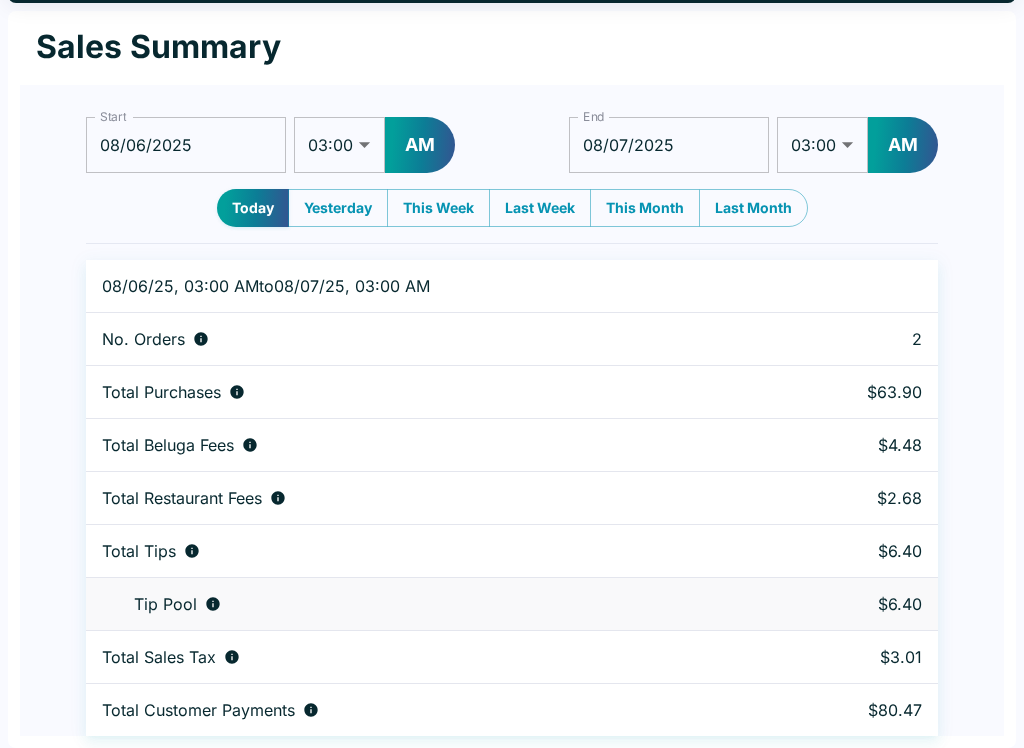 scroll, scrollTop: 0, scrollLeft: 0, axis: both 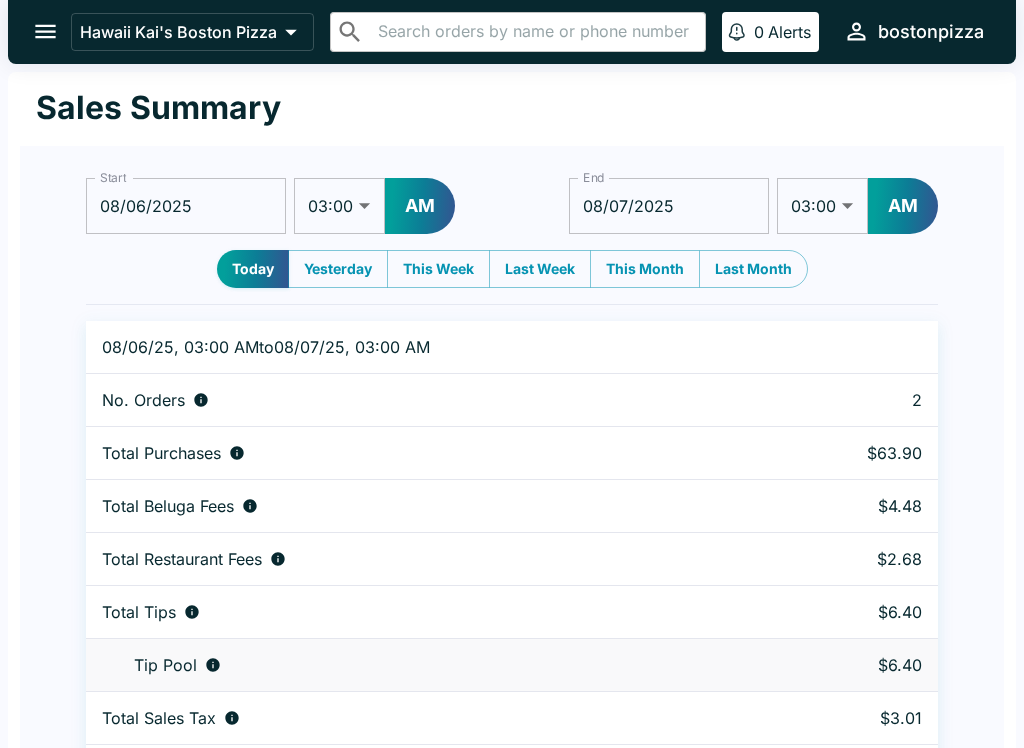 click 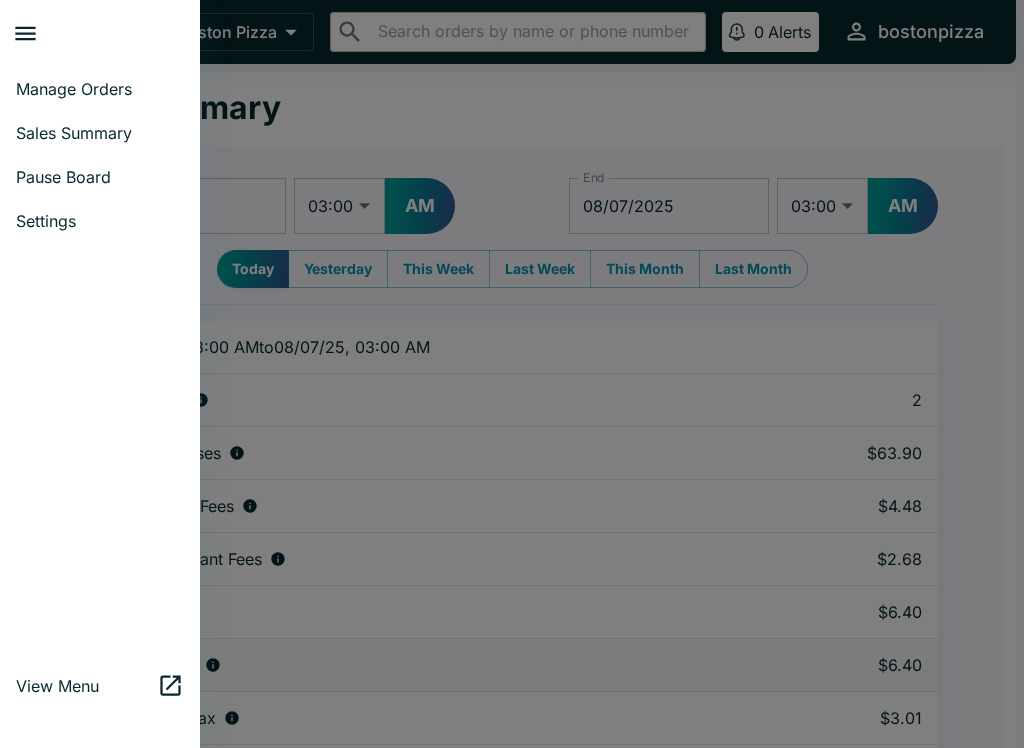click on "Manage Orders" at bounding box center (100, 89) 